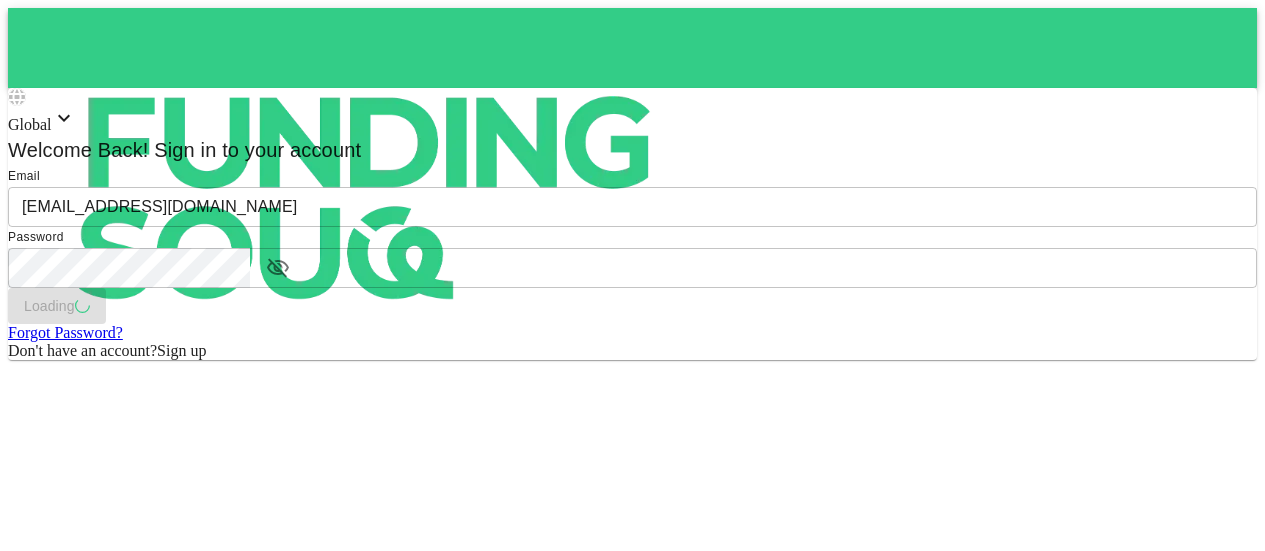 scroll, scrollTop: 0, scrollLeft: 0, axis: both 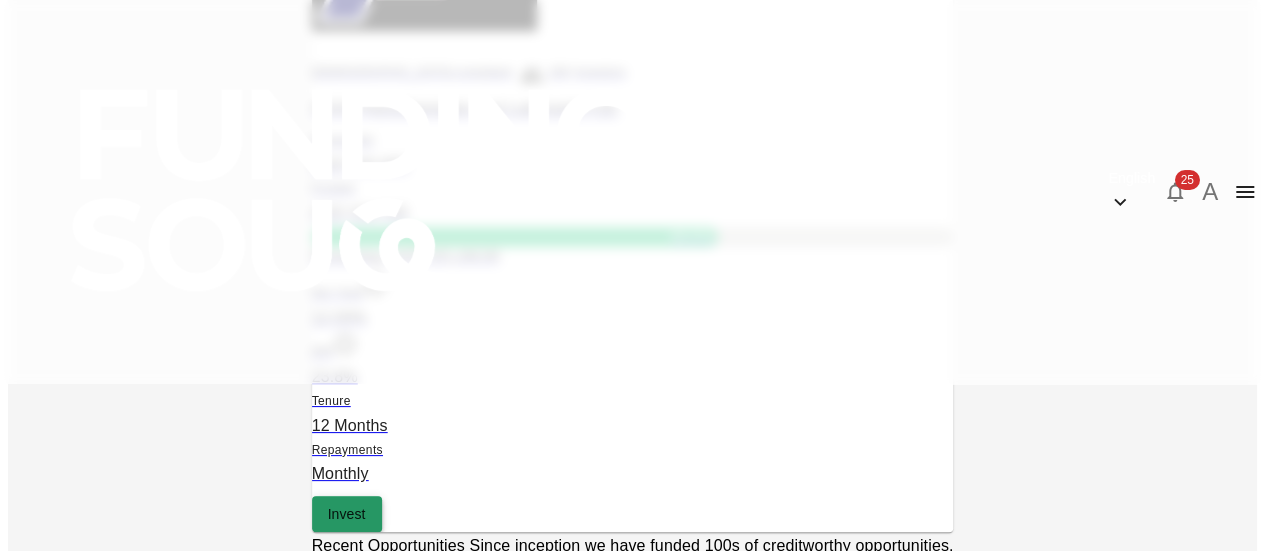 click on "Invest" at bounding box center [347, 514] 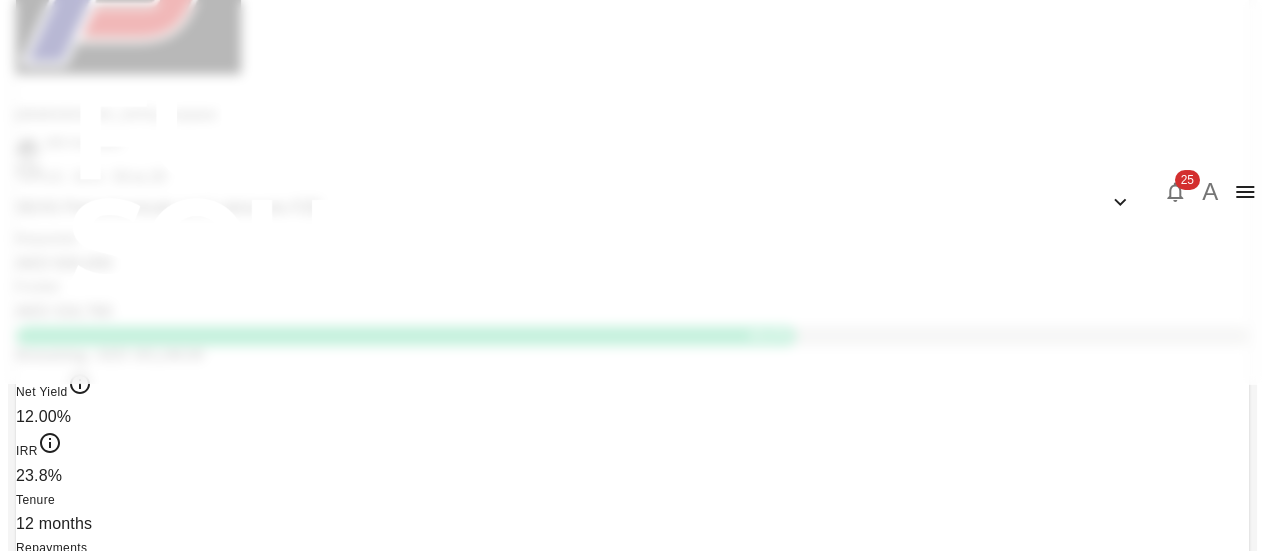 scroll, scrollTop: 0, scrollLeft: 0, axis: both 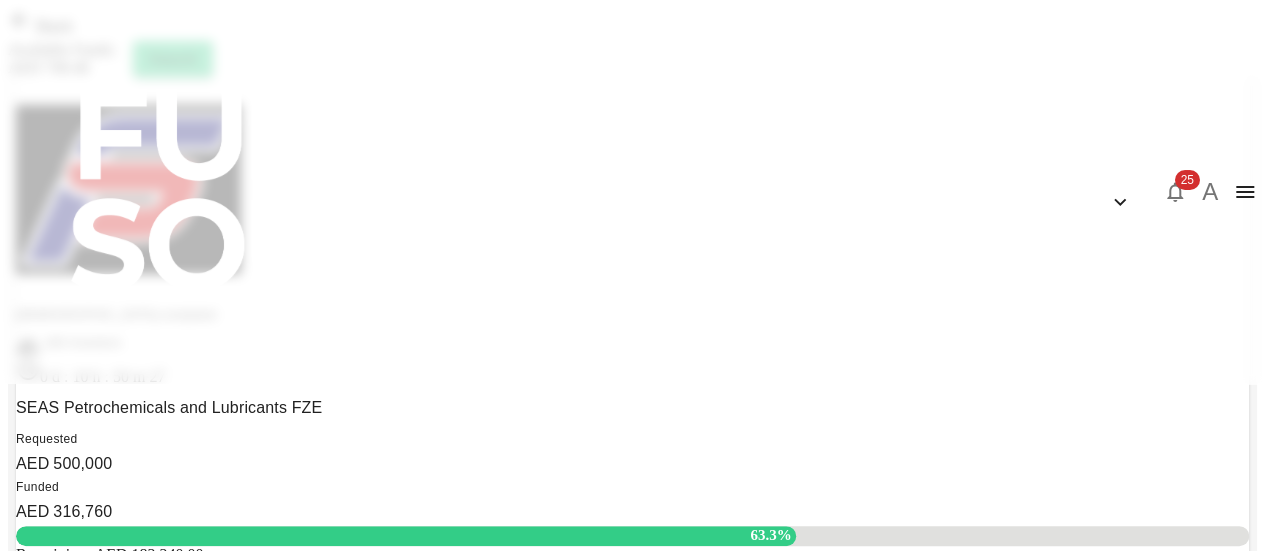 click on "Back Available Funds : AED   708.48 Deposit" at bounding box center [632, 42] 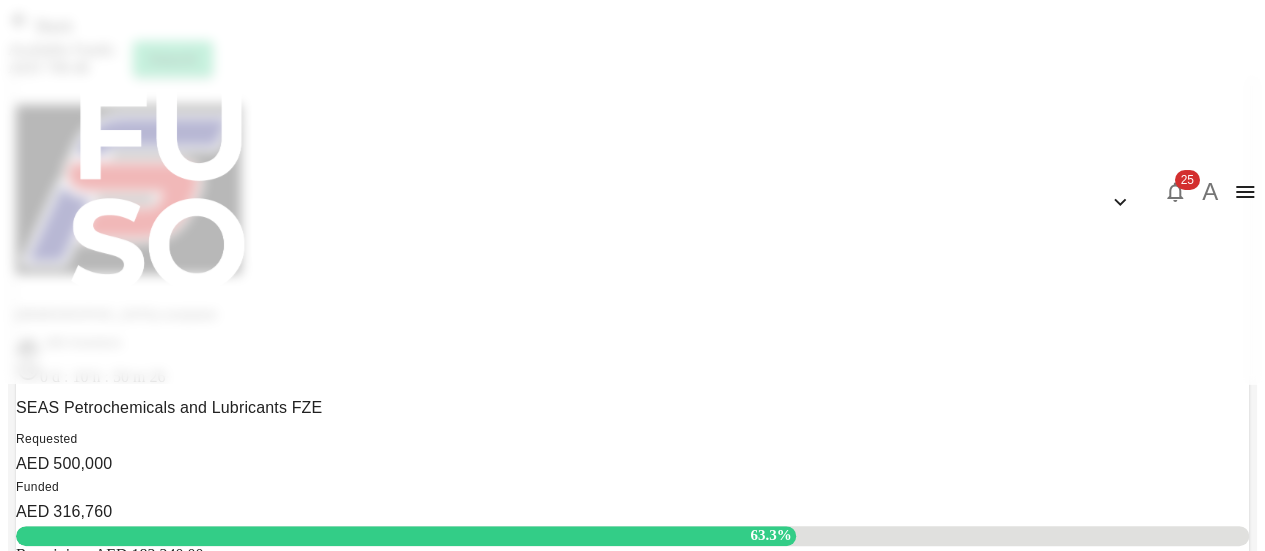 click 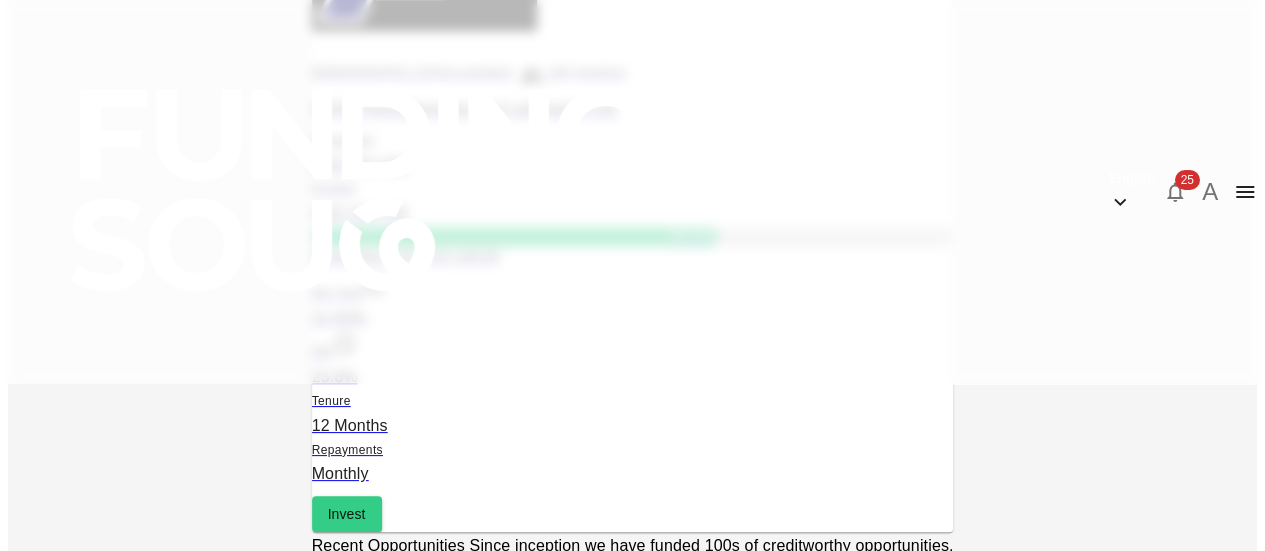 click on "Dashboard" at bounding box center [632, -283] 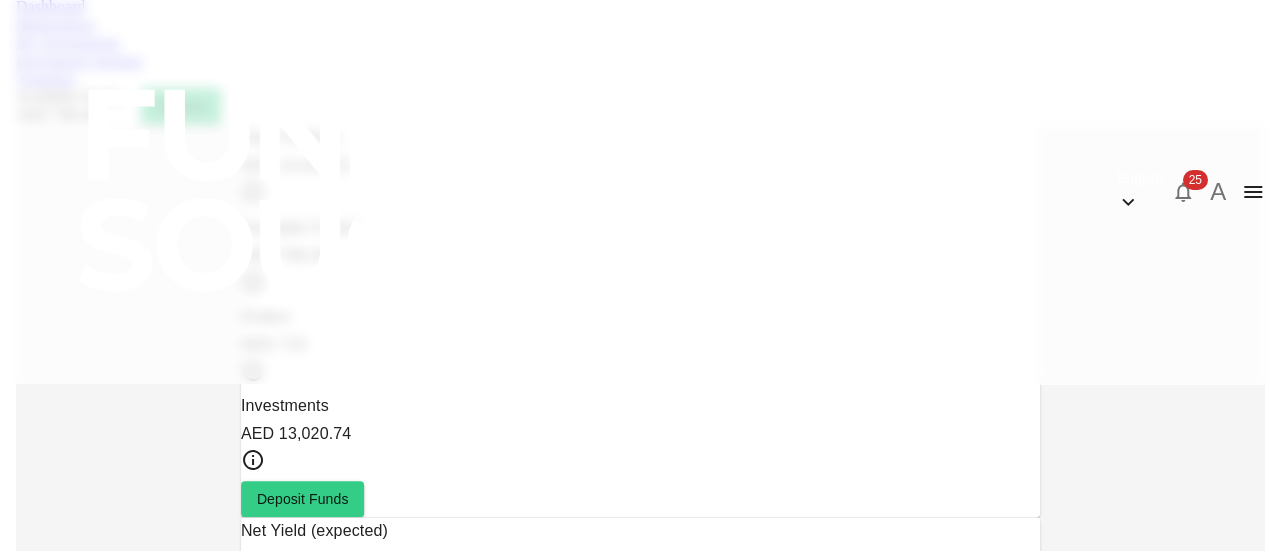 scroll, scrollTop: 0, scrollLeft: 0, axis: both 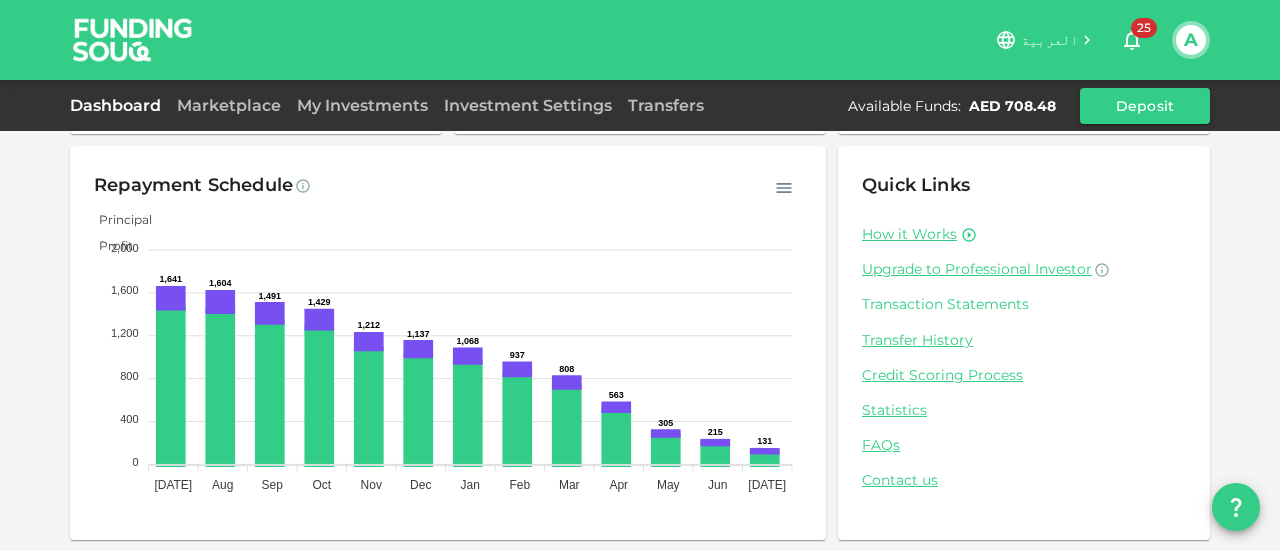 click on "Transaction Statements" at bounding box center [1024, 304] 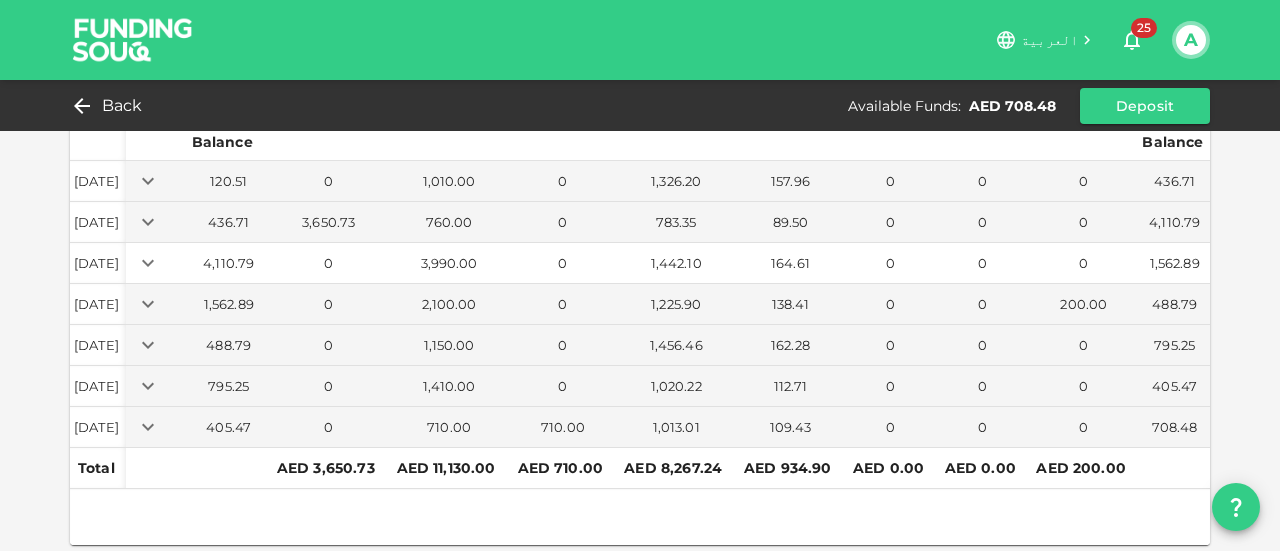 scroll, scrollTop: 114, scrollLeft: 0, axis: vertical 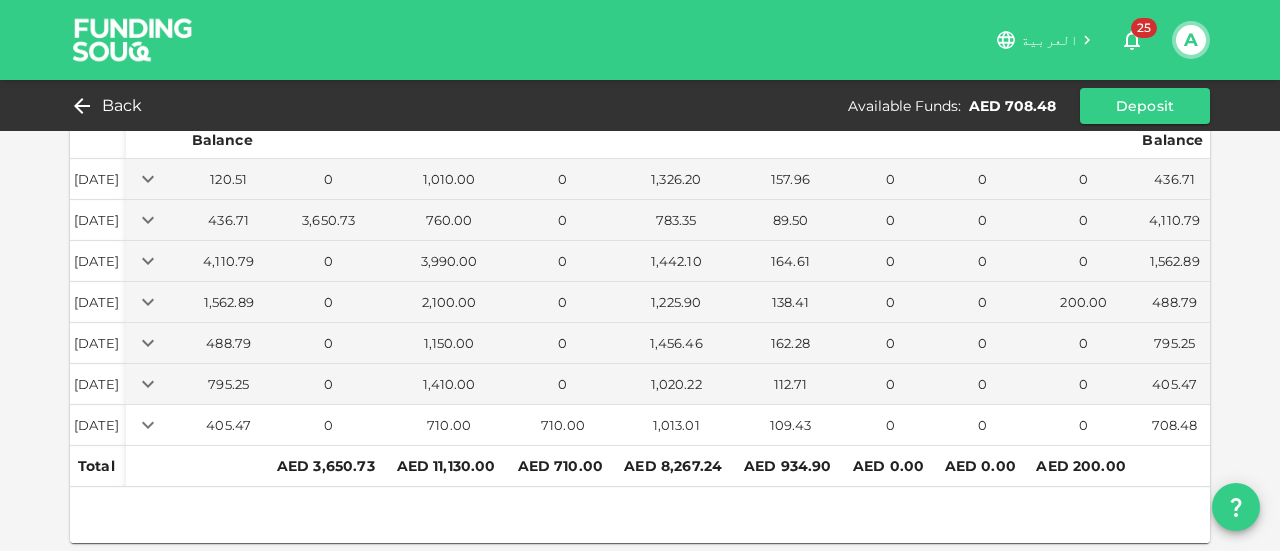 click on "109.43" at bounding box center (790, 425) 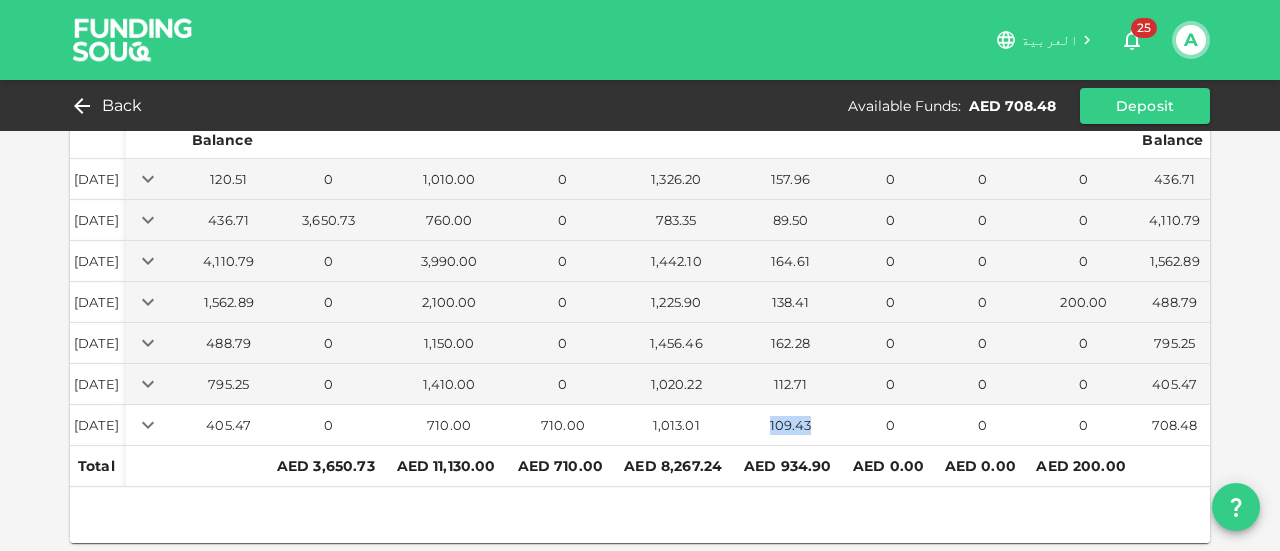 click on "109.43" at bounding box center [790, 425] 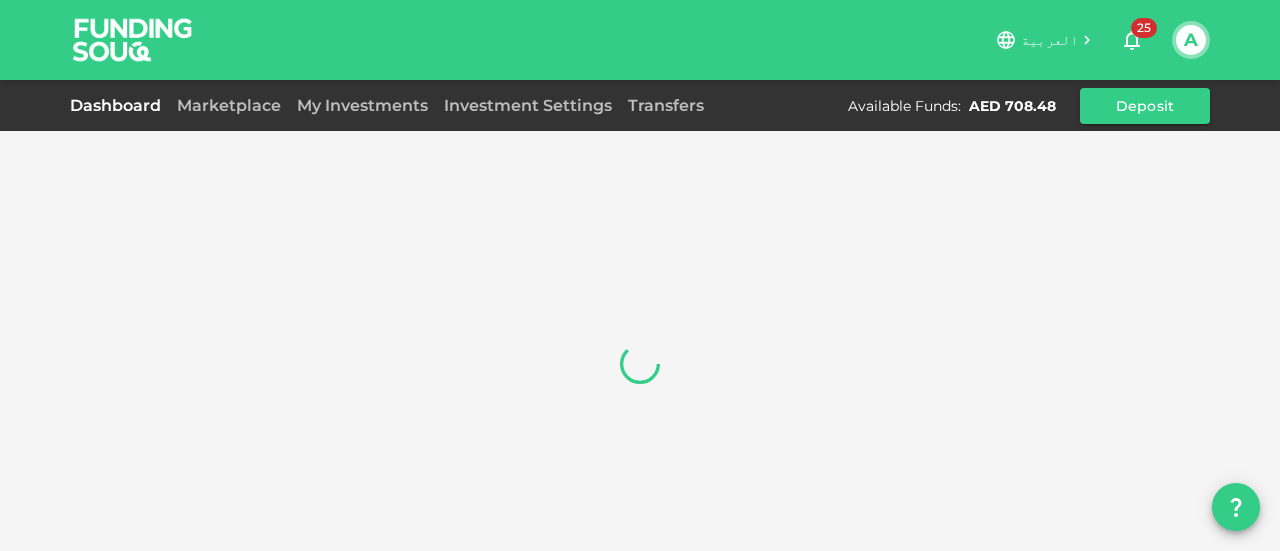 scroll, scrollTop: 0, scrollLeft: 0, axis: both 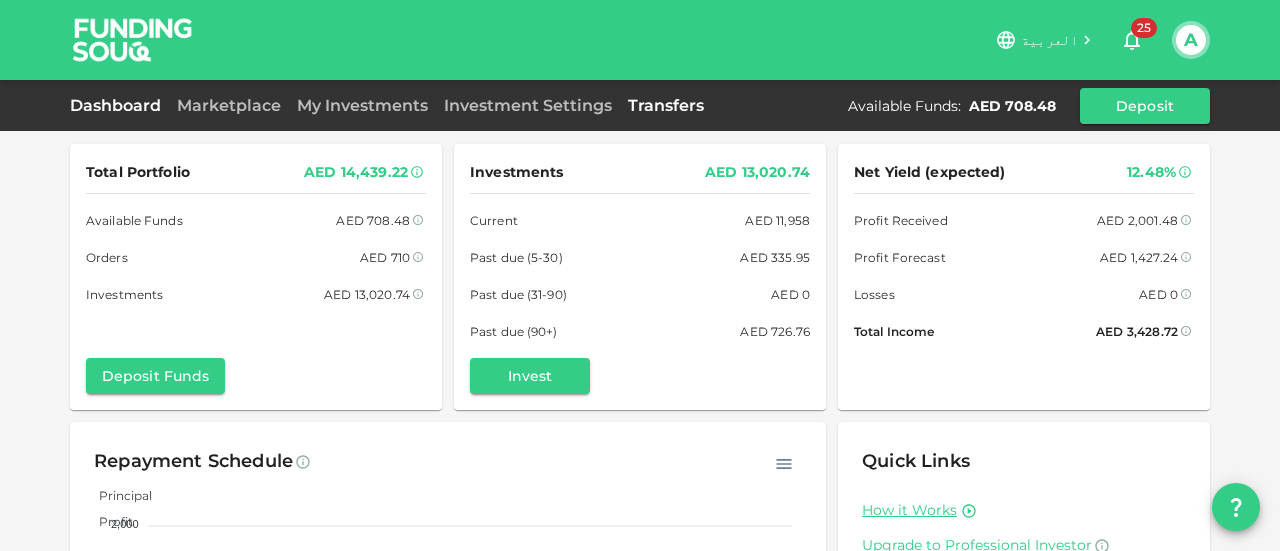 click on "Transfers" at bounding box center [666, 105] 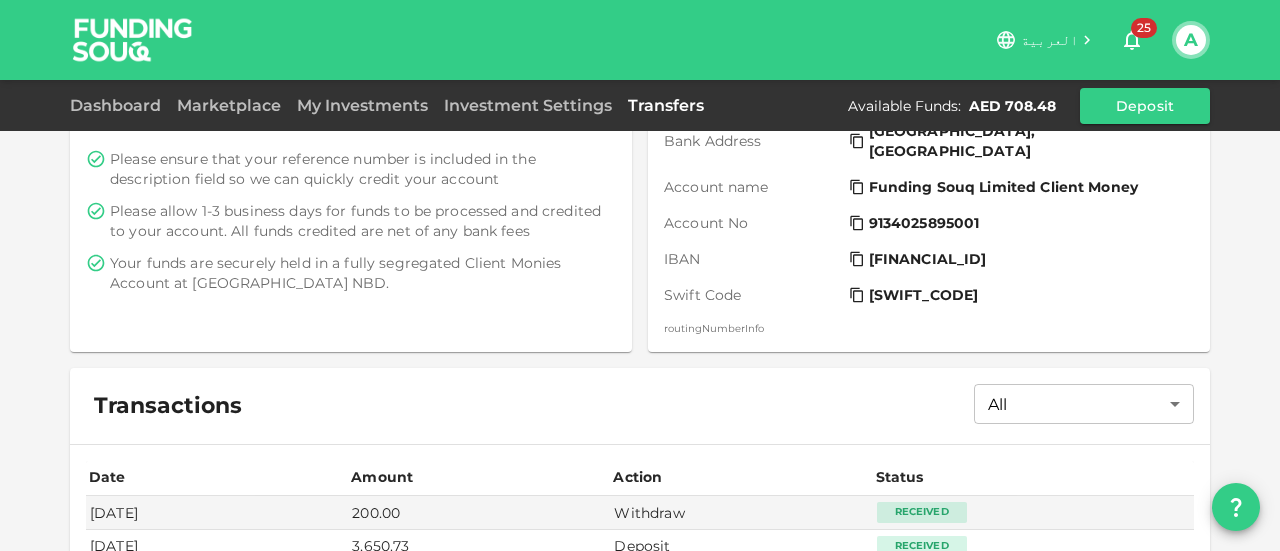 scroll, scrollTop: 600, scrollLeft: 0, axis: vertical 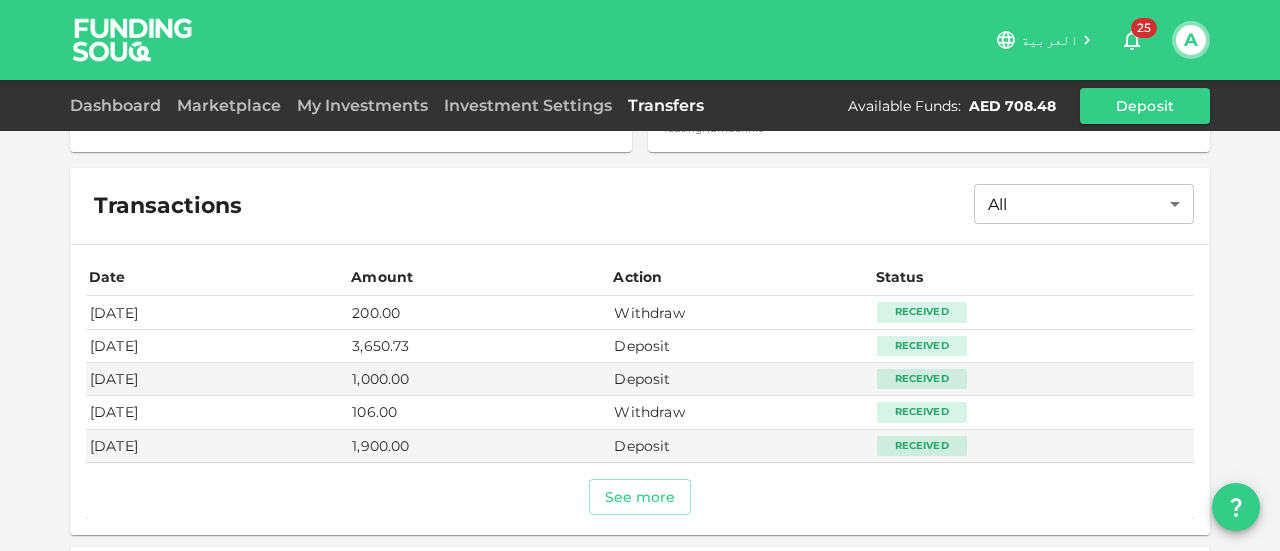 click on "200.00" at bounding box center (479, 312) 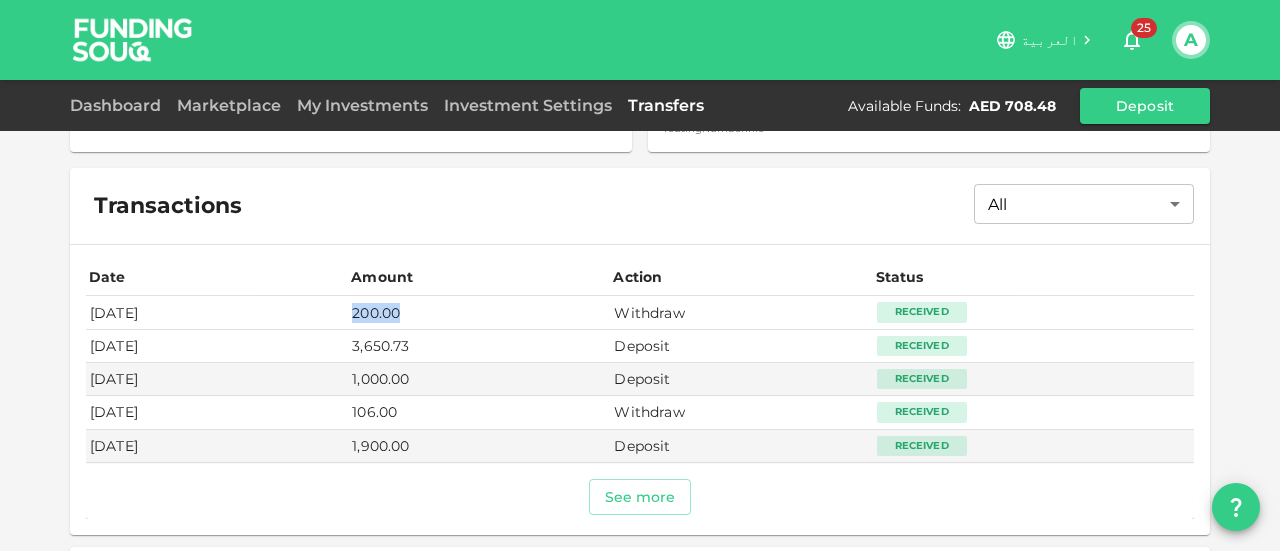 click on "200.00" at bounding box center [479, 312] 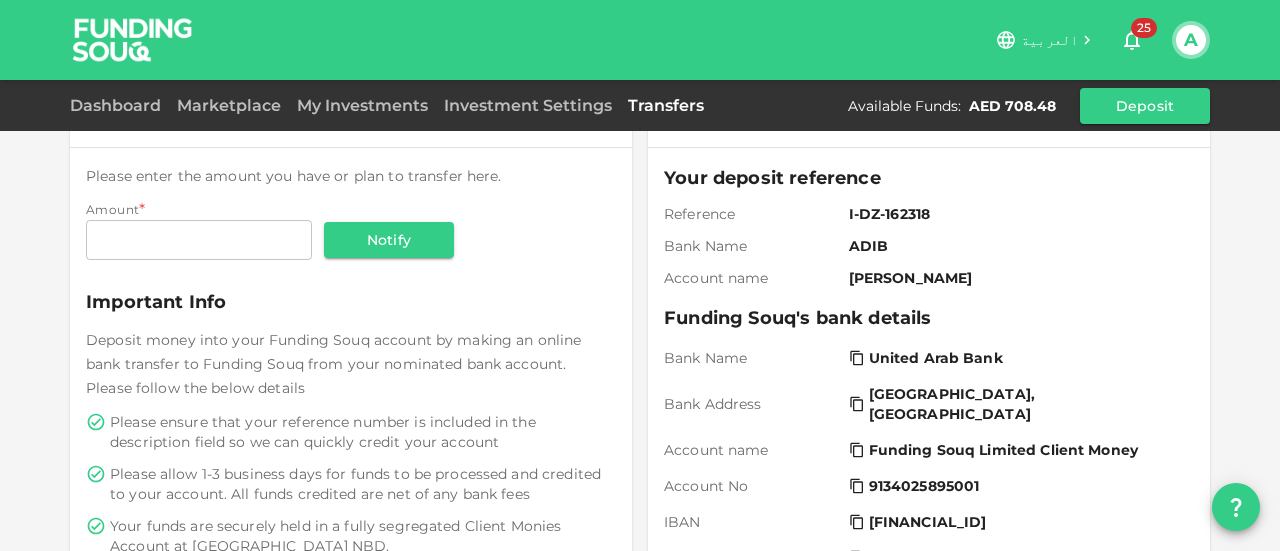 scroll, scrollTop: 0, scrollLeft: 0, axis: both 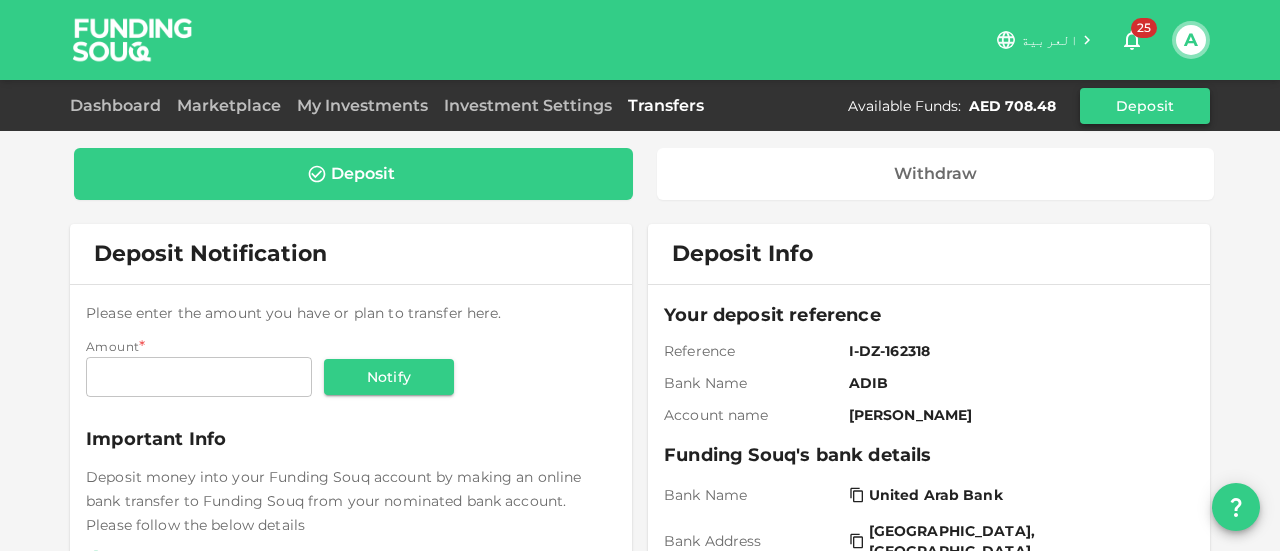 click on "Deposit" at bounding box center [1145, 106] 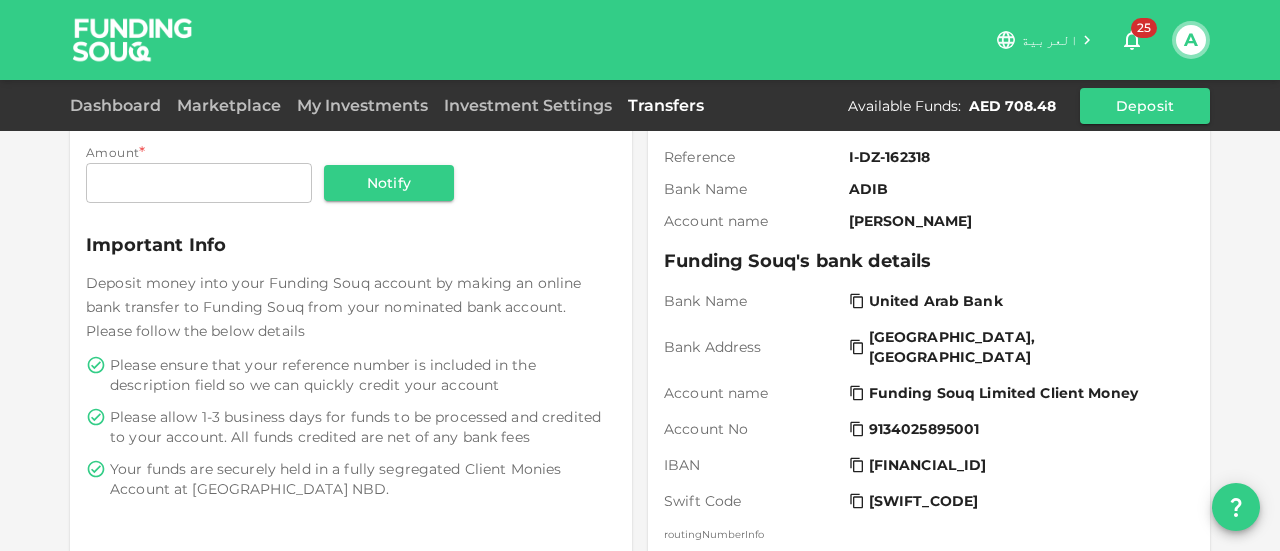 scroll, scrollTop: 200, scrollLeft: 0, axis: vertical 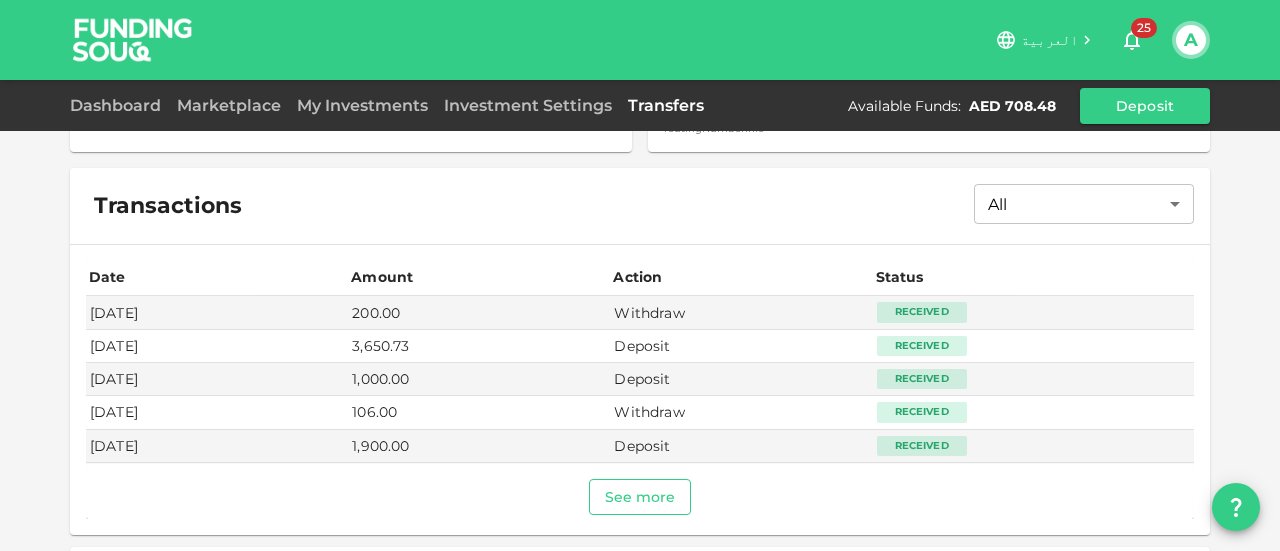 click on "See more" at bounding box center [640, 497] 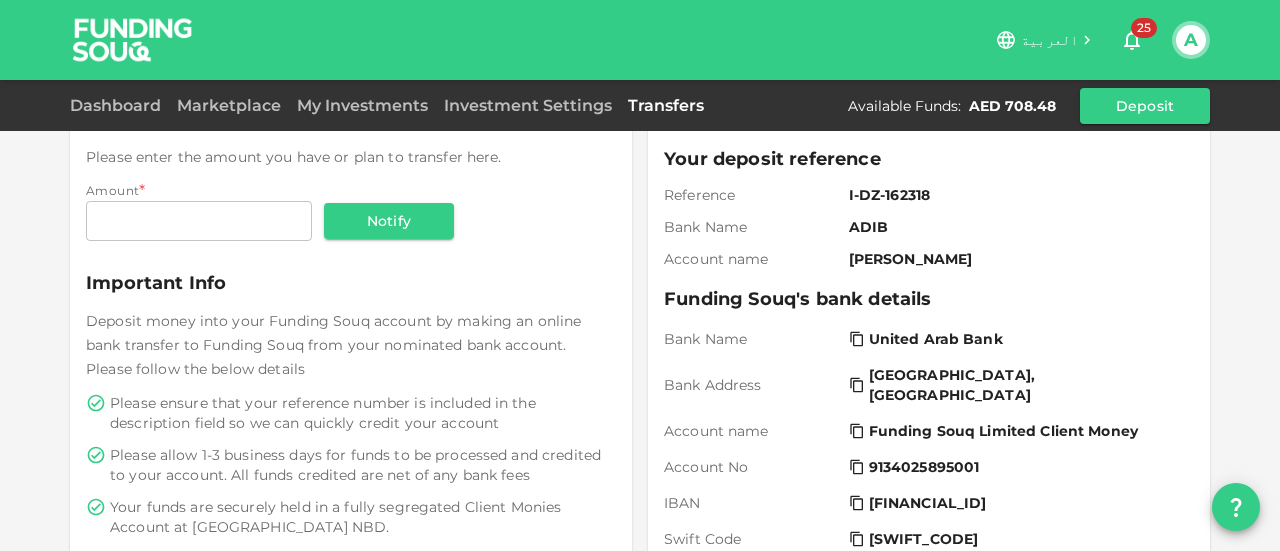scroll, scrollTop: 0, scrollLeft: 0, axis: both 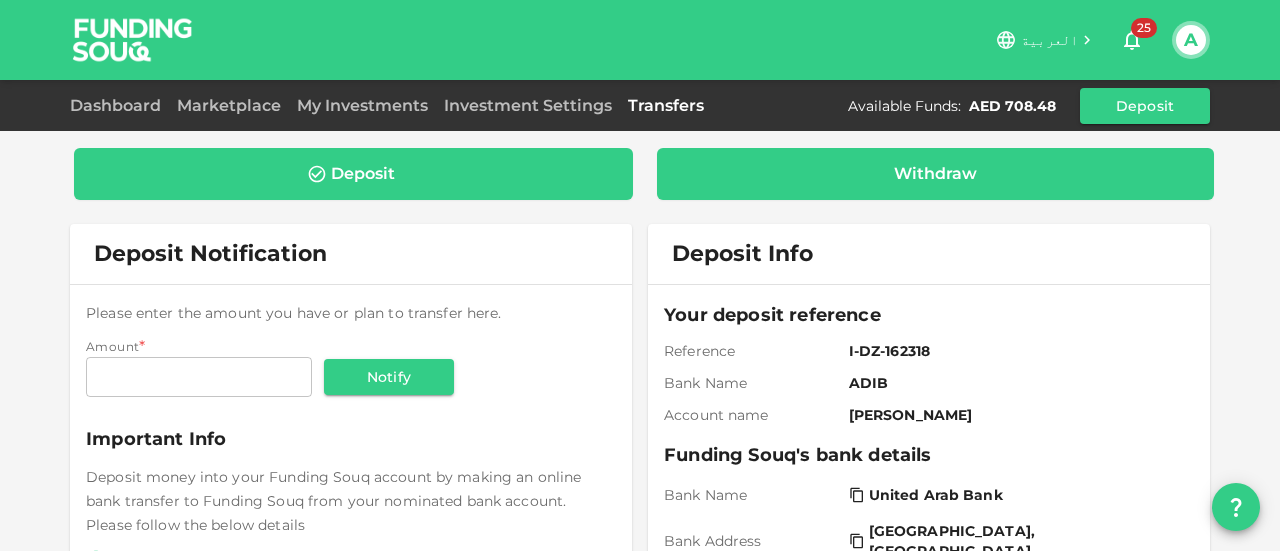 click on "Withdraw" at bounding box center [935, 174] 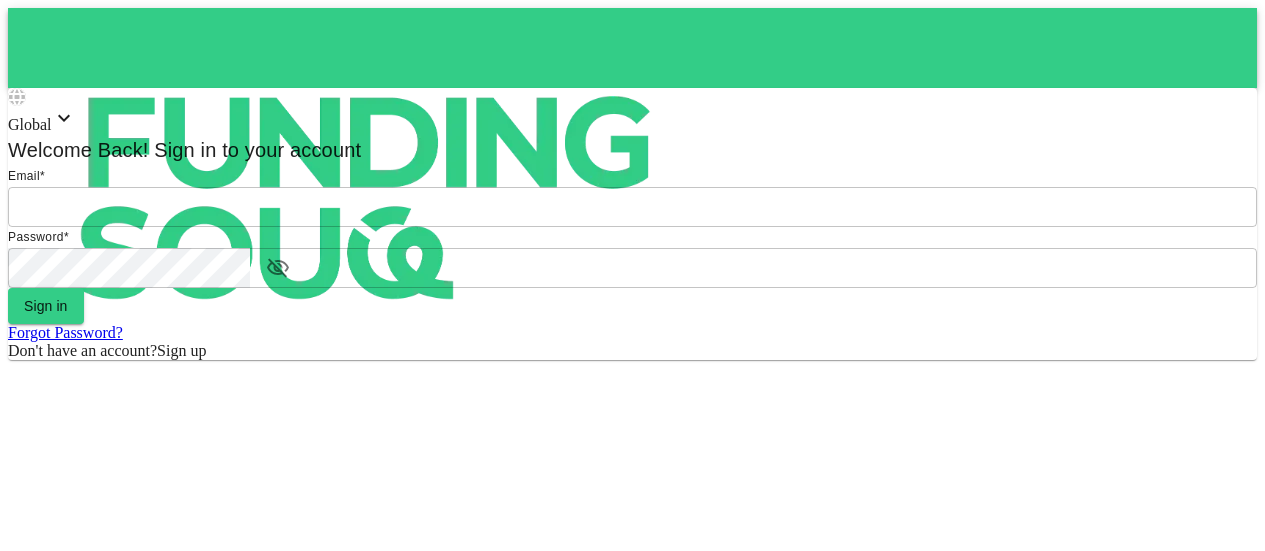 scroll, scrollTop: 0, scrollLeft: 0, axis: both 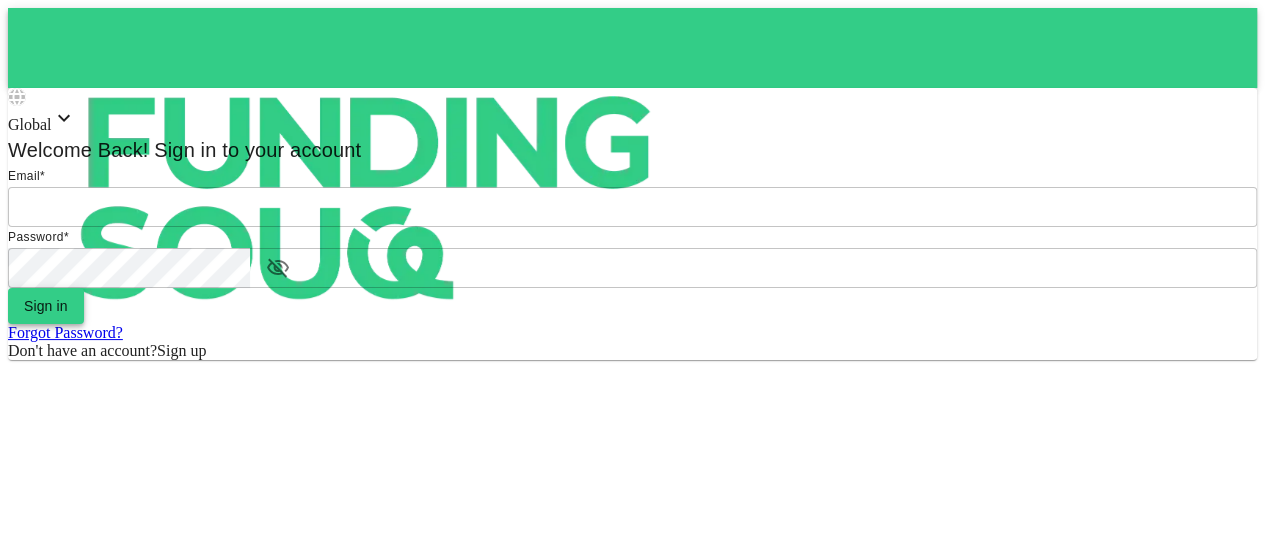 type on "[EMAIL_ADDRESS][DOMAIN_NAME]" 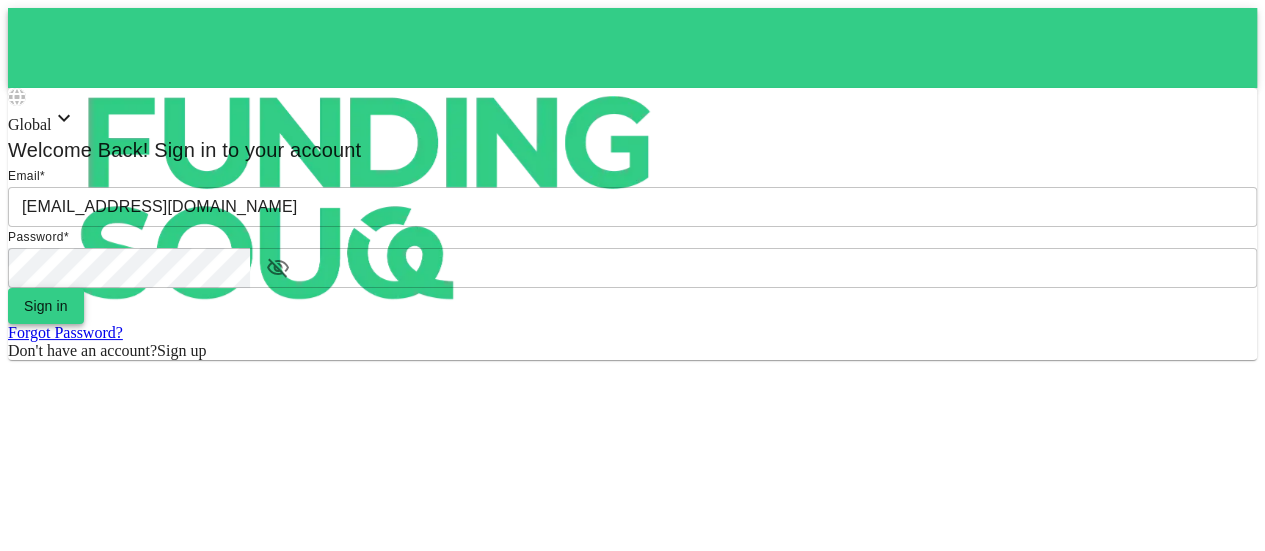 click on "Sign in" at bounding box center [46, 306] 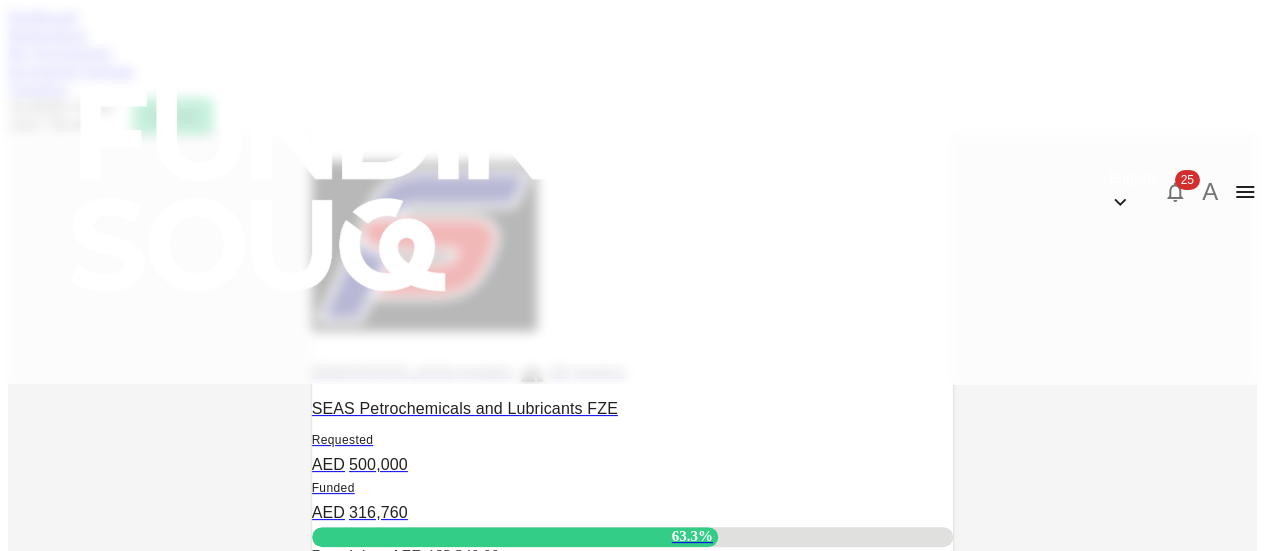 click on "Dashboard" at bounding box center (42, 16) 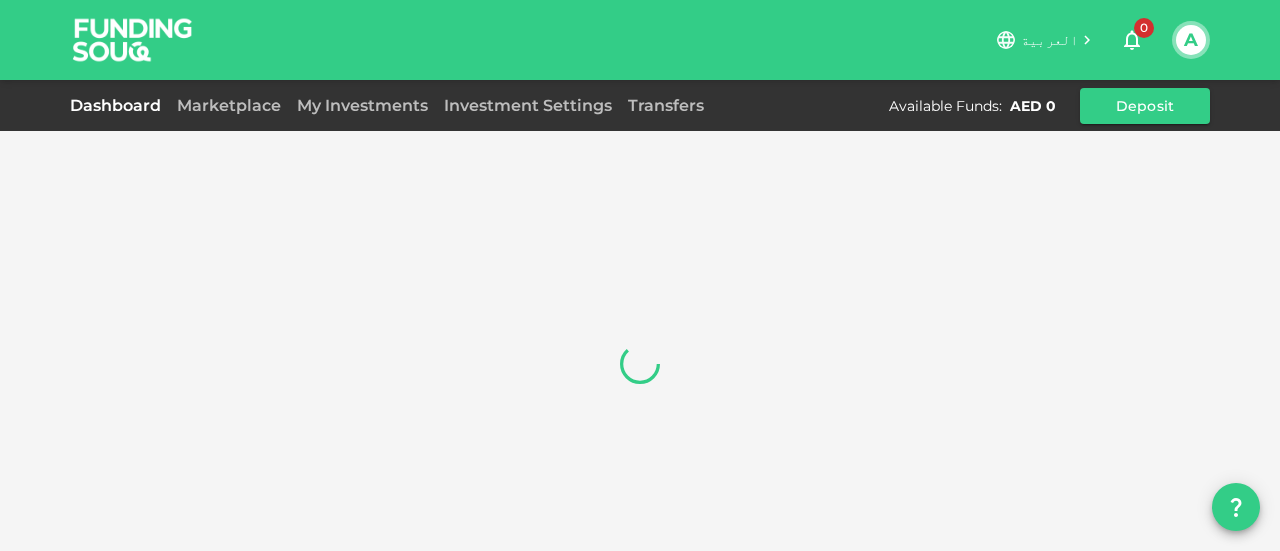 scroll, scrollTop: 0, scrollLeft: 0, axis: both 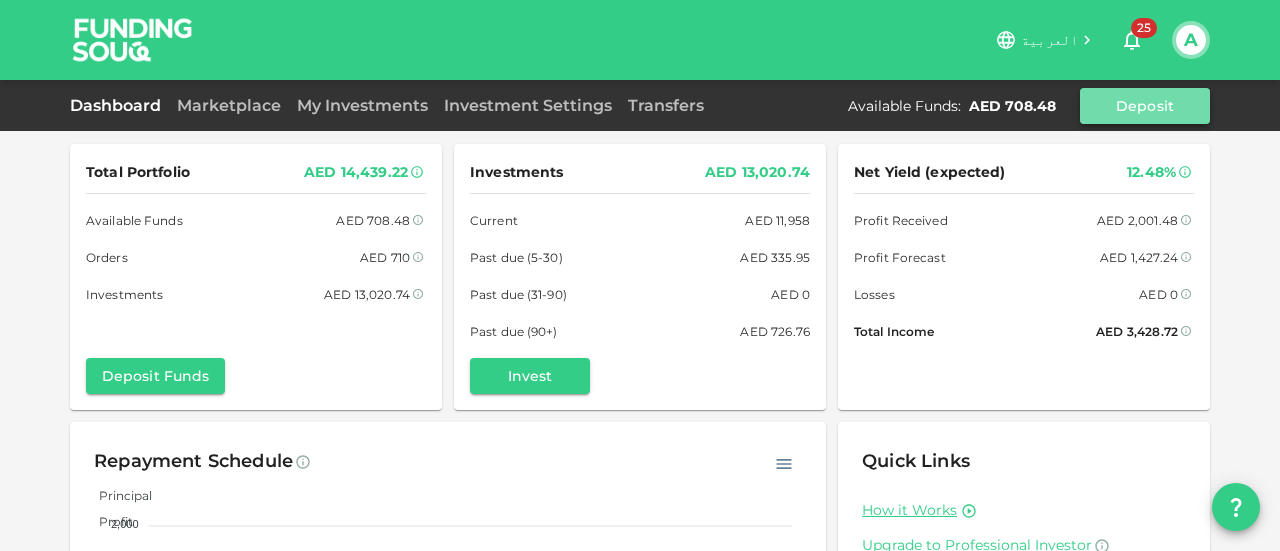 click on "Deposit" at bounding box center [1145, 106] 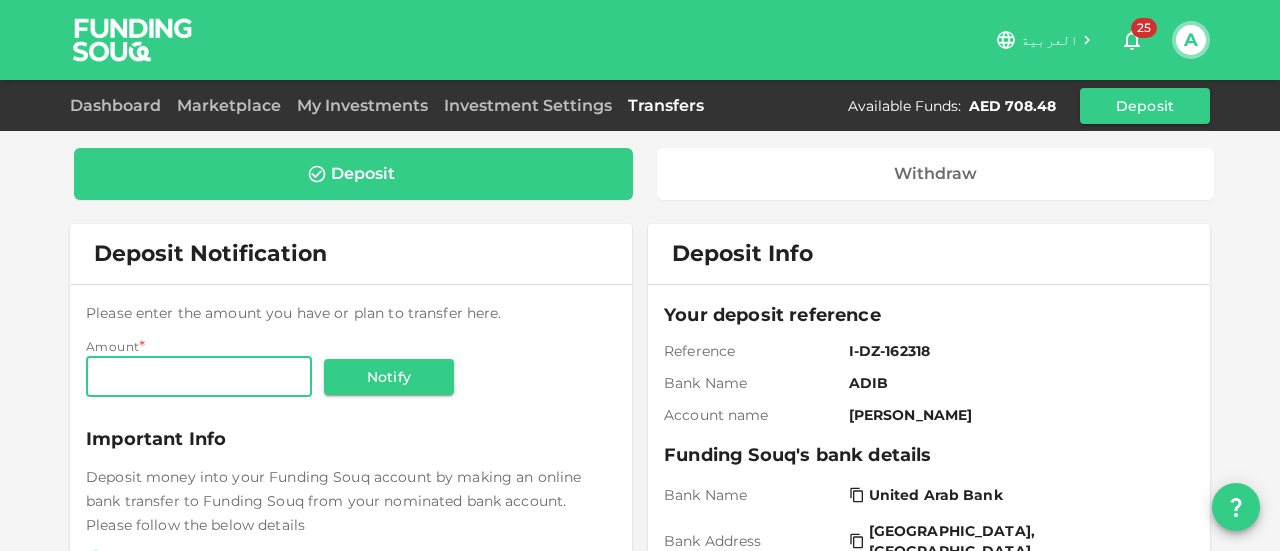 click on "Transfers" at bounding box center [666, 105] 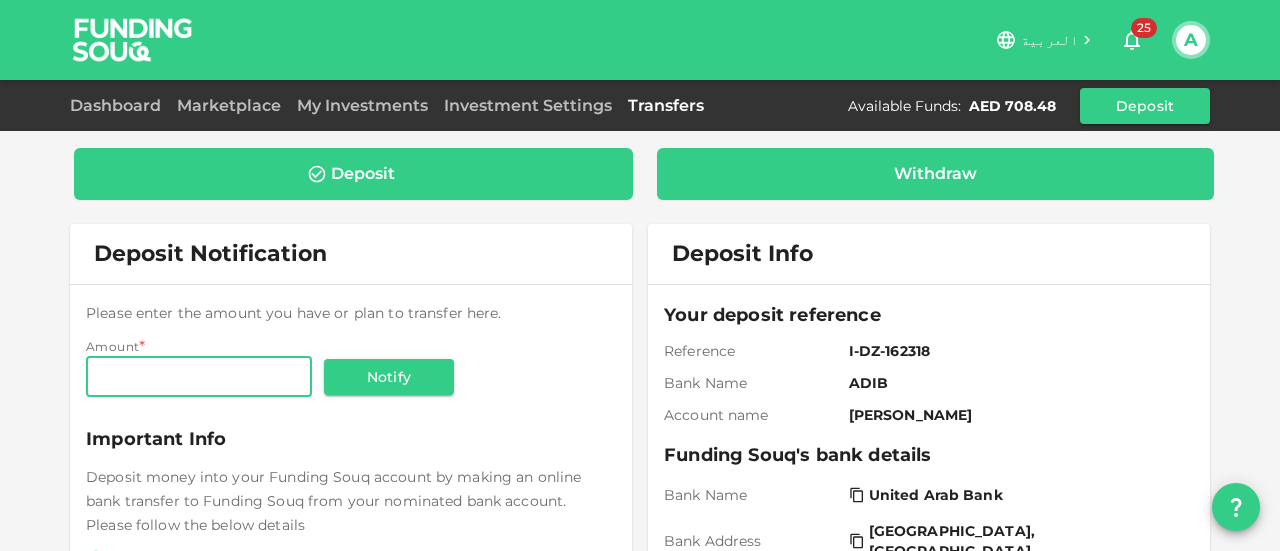 click on "Withdraw" at bounding box center [935, 174] 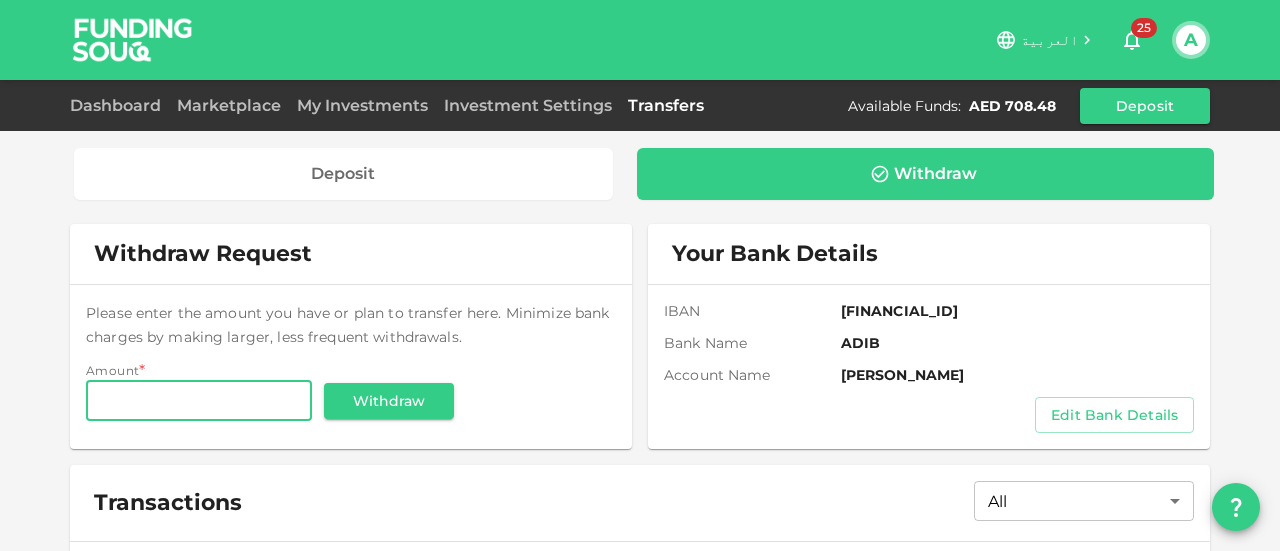 click on "[FINANCIAL_ID]" at bounding box center [1017, 311] 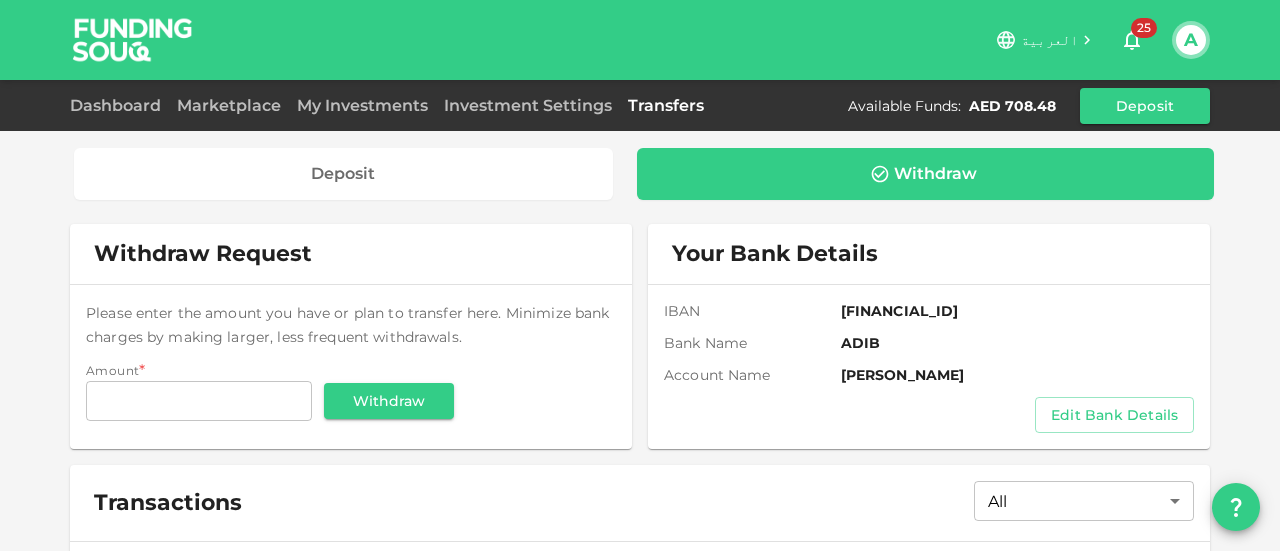 click on "[FINANCIAL_ID]" at bounding box center [1017, 311] 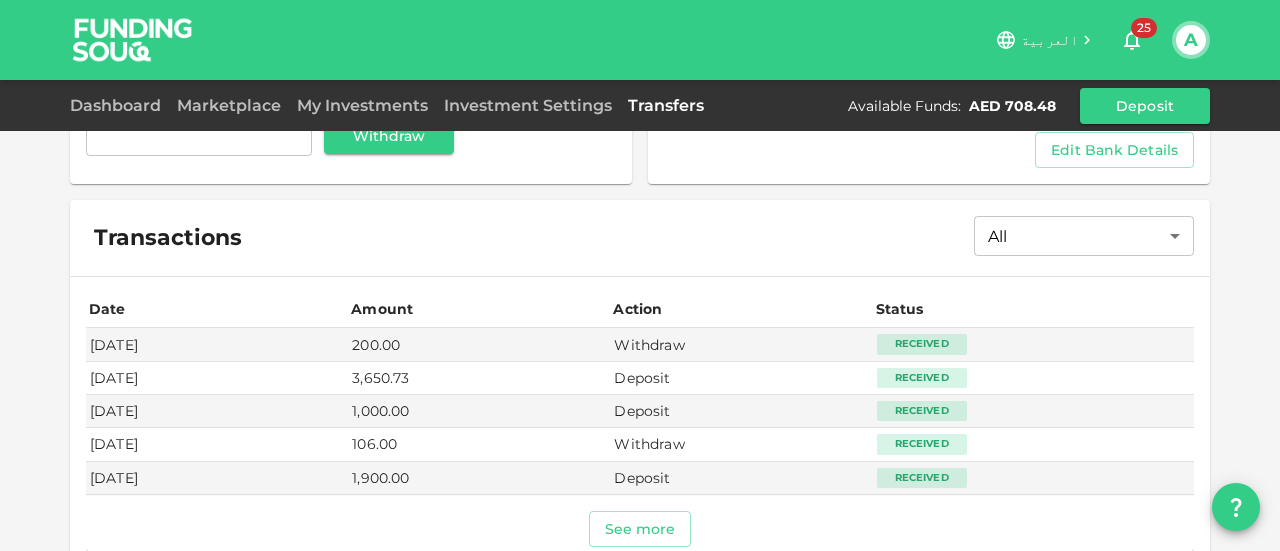 scroll, scrollTop: 300, scrollLeft: 0, axis: vertical 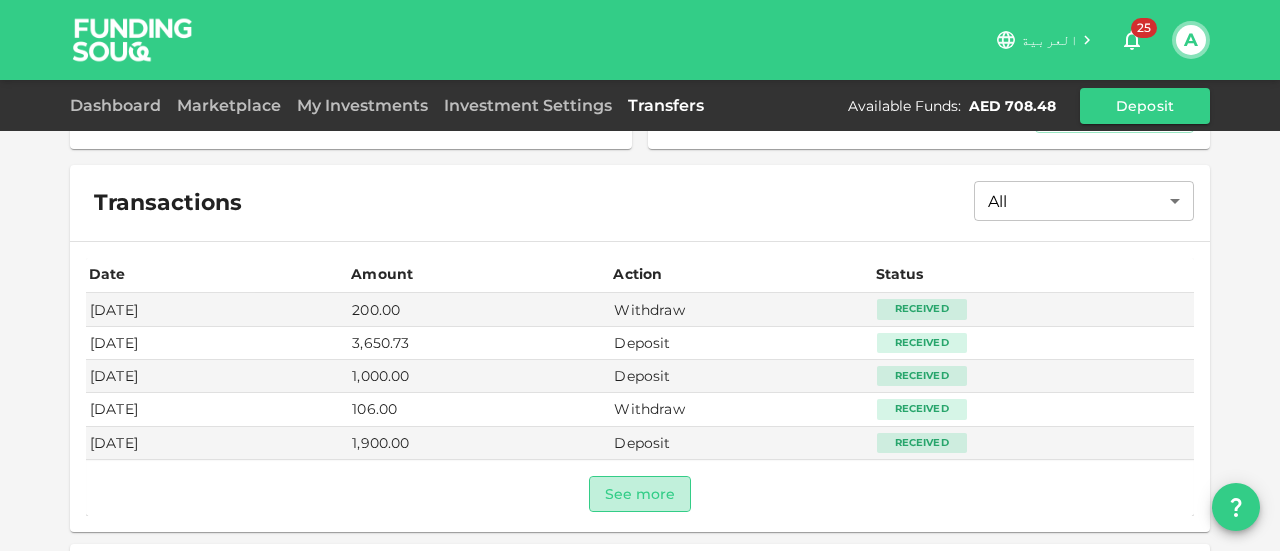 click on "See more" at bounding box center (640, 494) 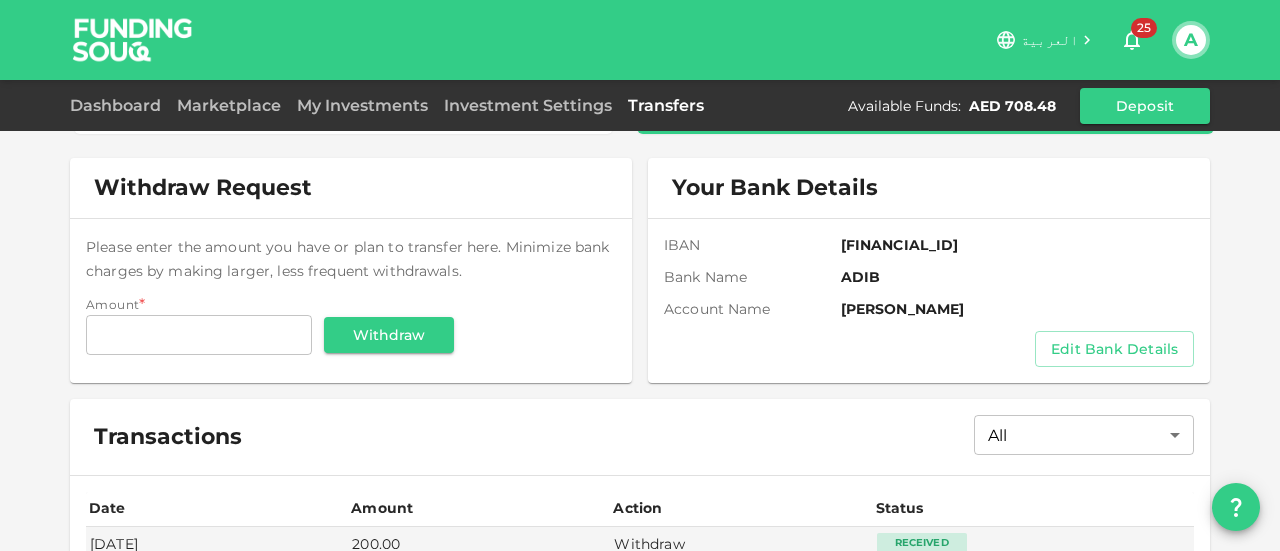 scroll, scrollTop: 0, scrollLeft: 0, axis: both 